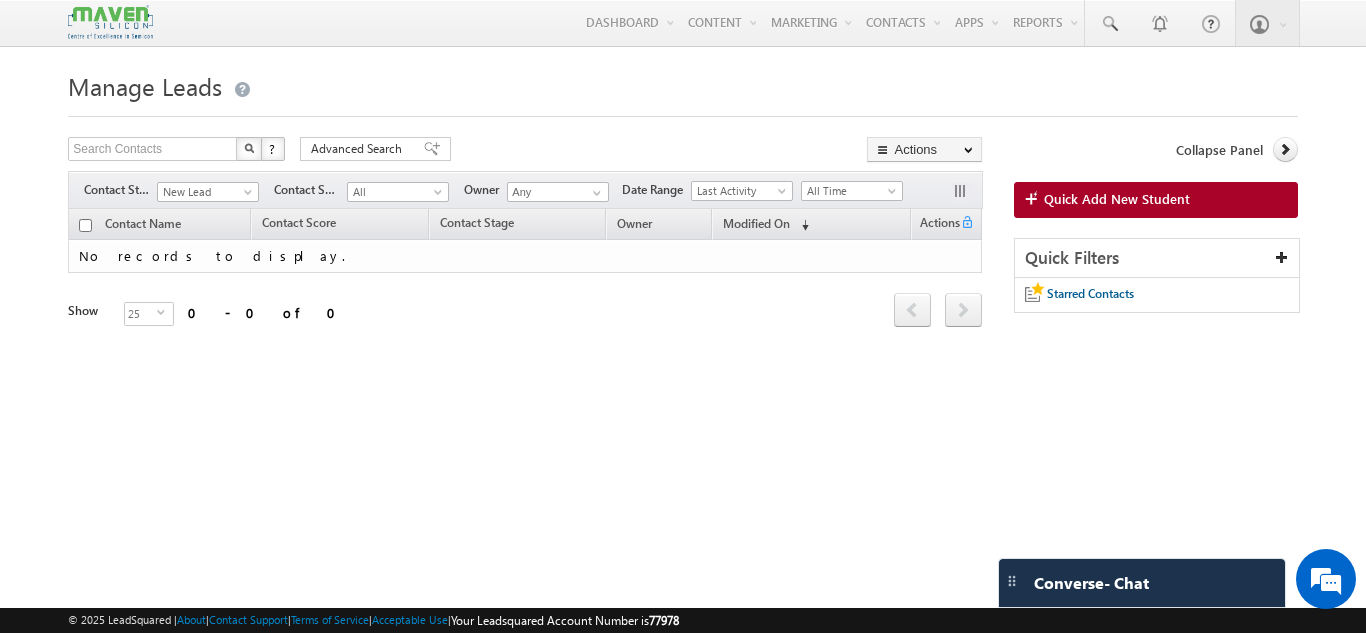 scroll, scrollTop: 0, scrollLeft: 0, axis: both 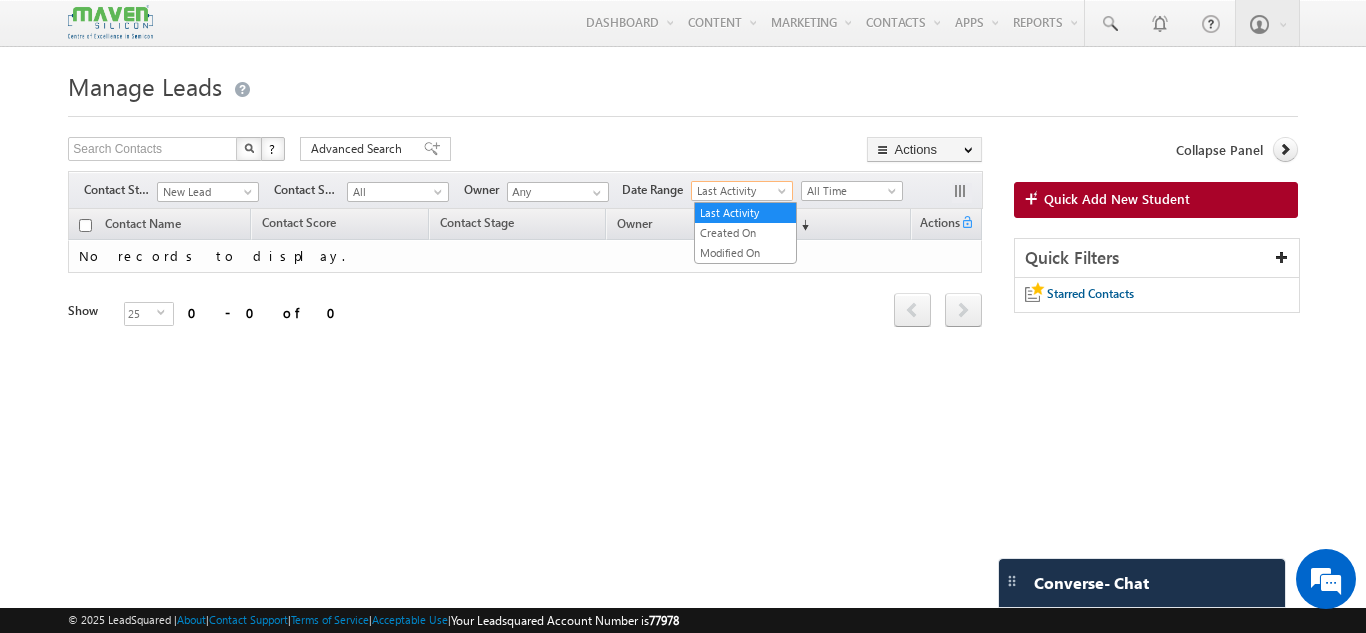 click at bounding box center (784, 195) 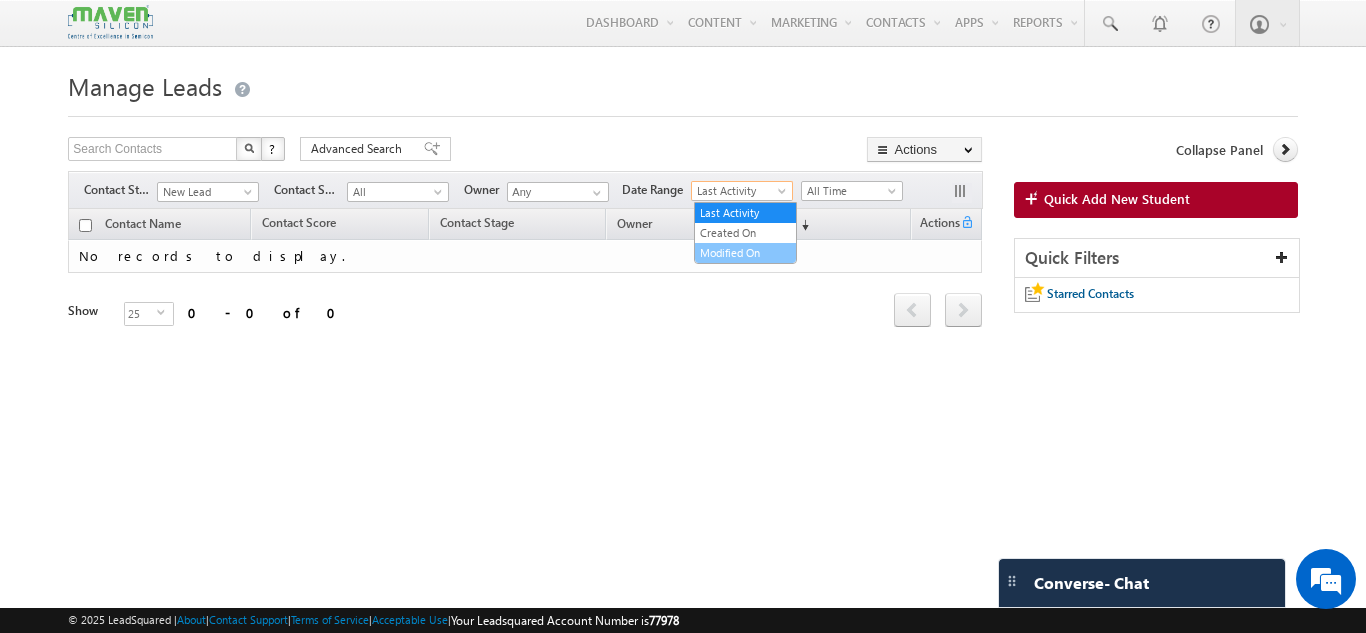click on "Modified On" at bounding box center (745, 253) 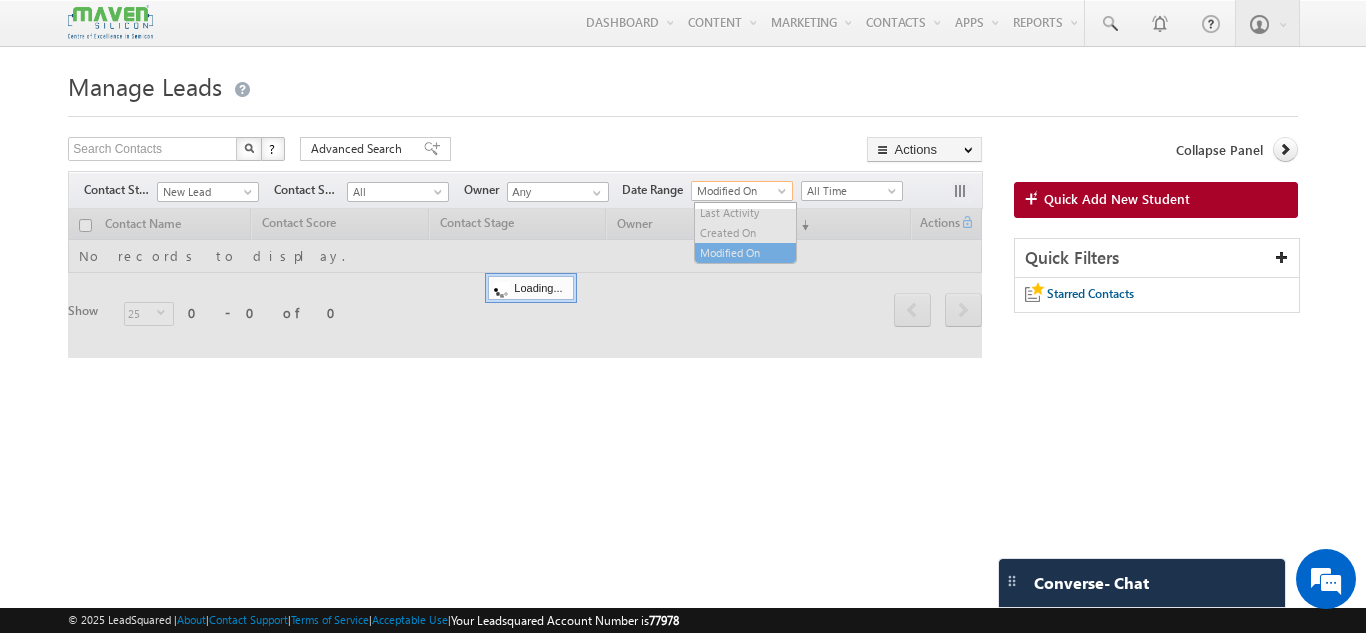 click on "Modified On" at bounding box center [739, 191] 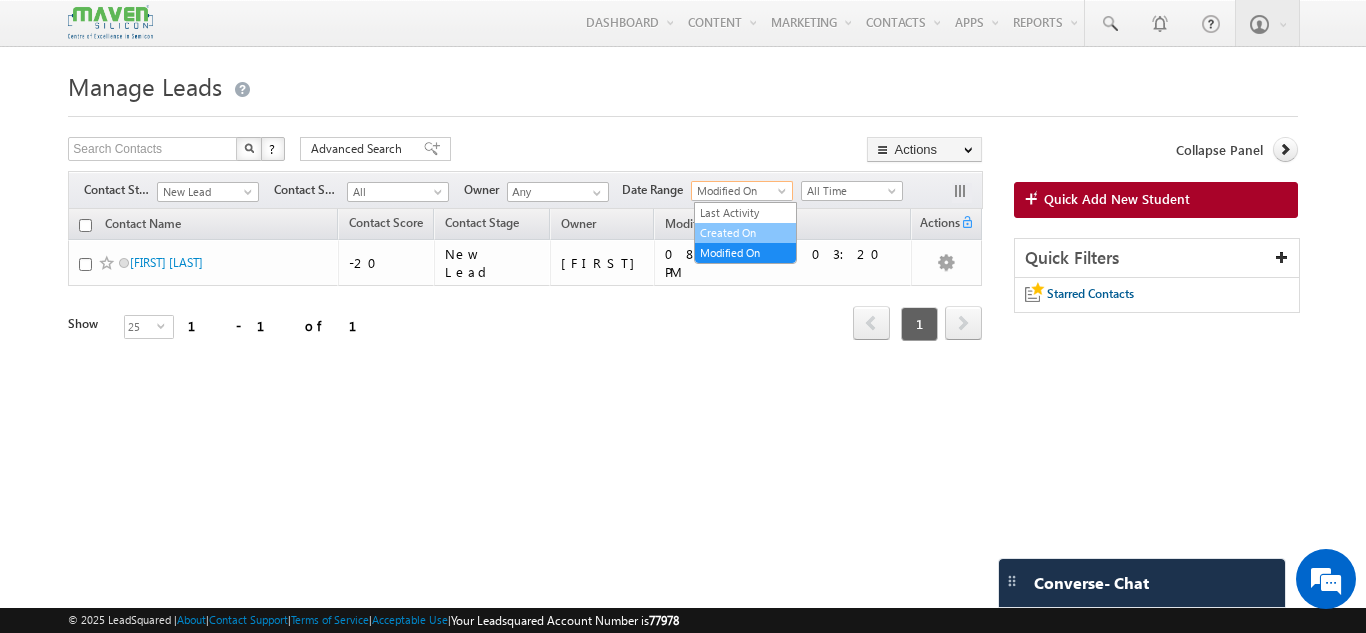 click on "Created On" at bounding box center (745, 233) 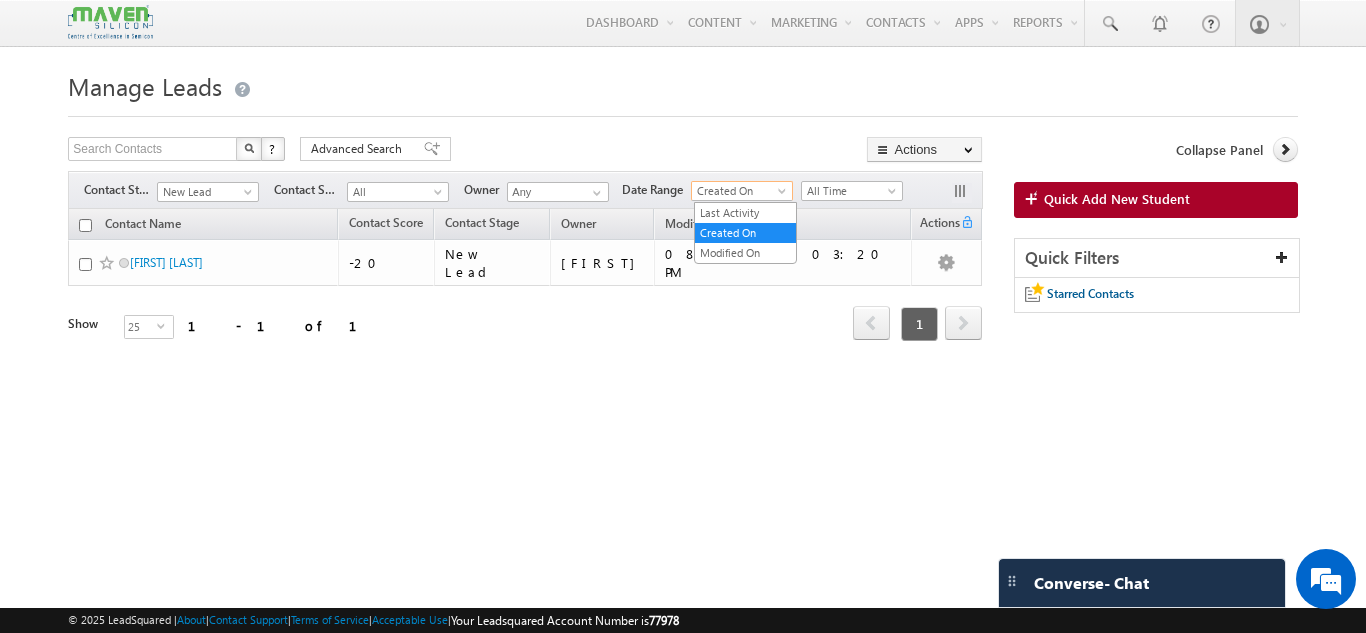 click on "Created On" at bounding box center (739, 191) 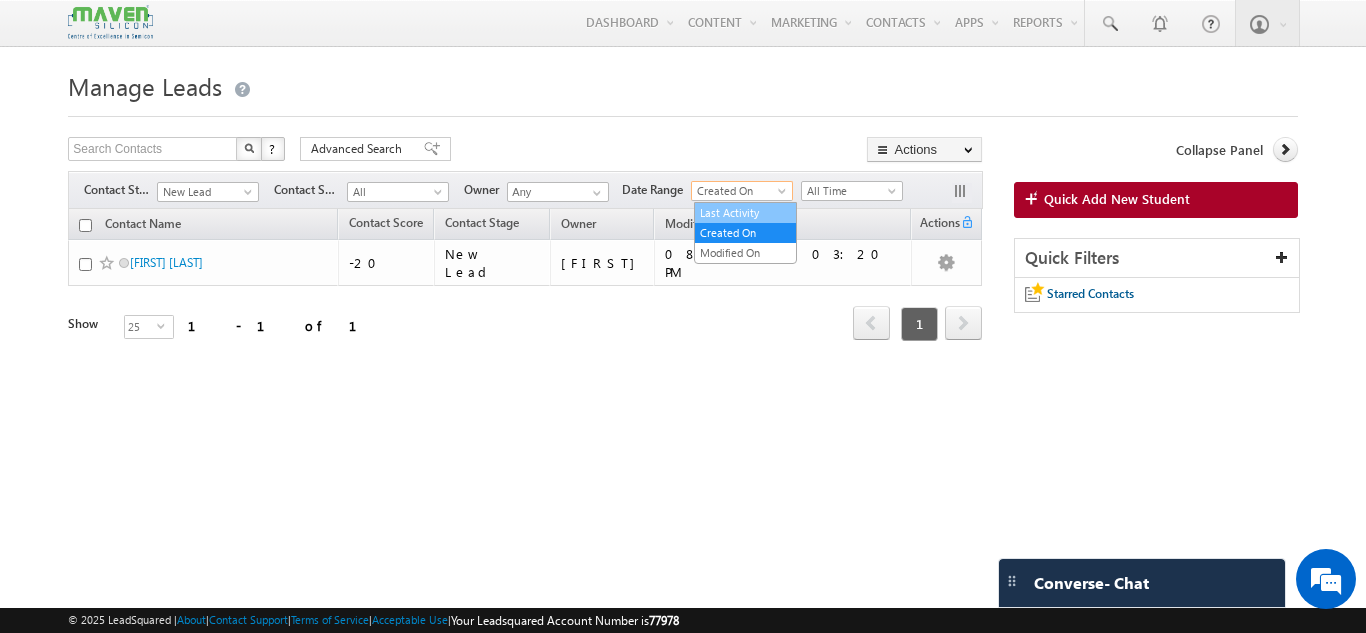 click on "Last Activity" at bounding box center [745, 213] 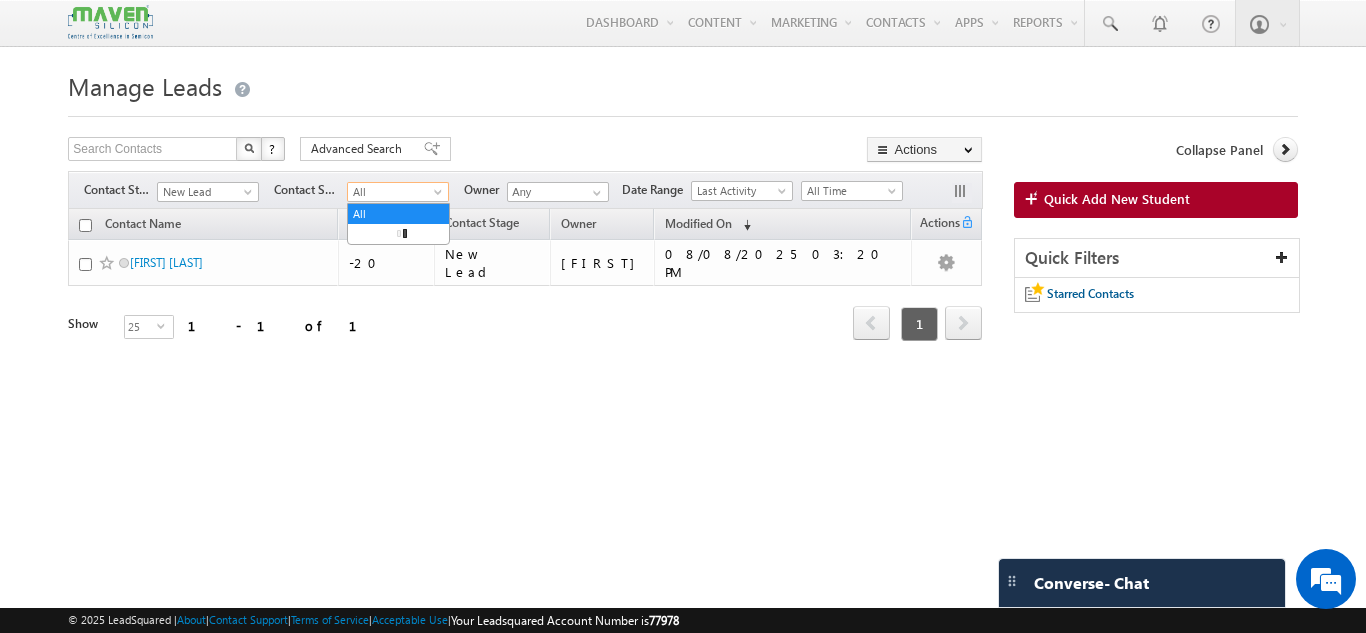 click on "All" at bounding box center [395, 192] 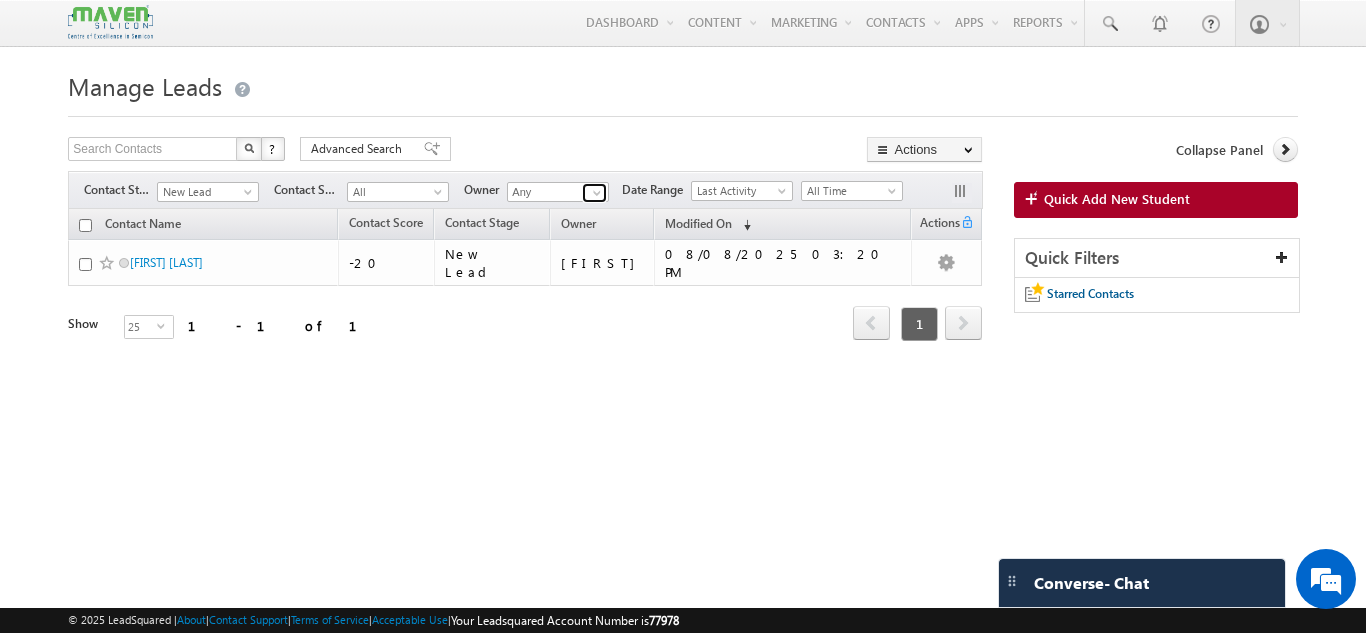 click at bounding box center (597, 193) 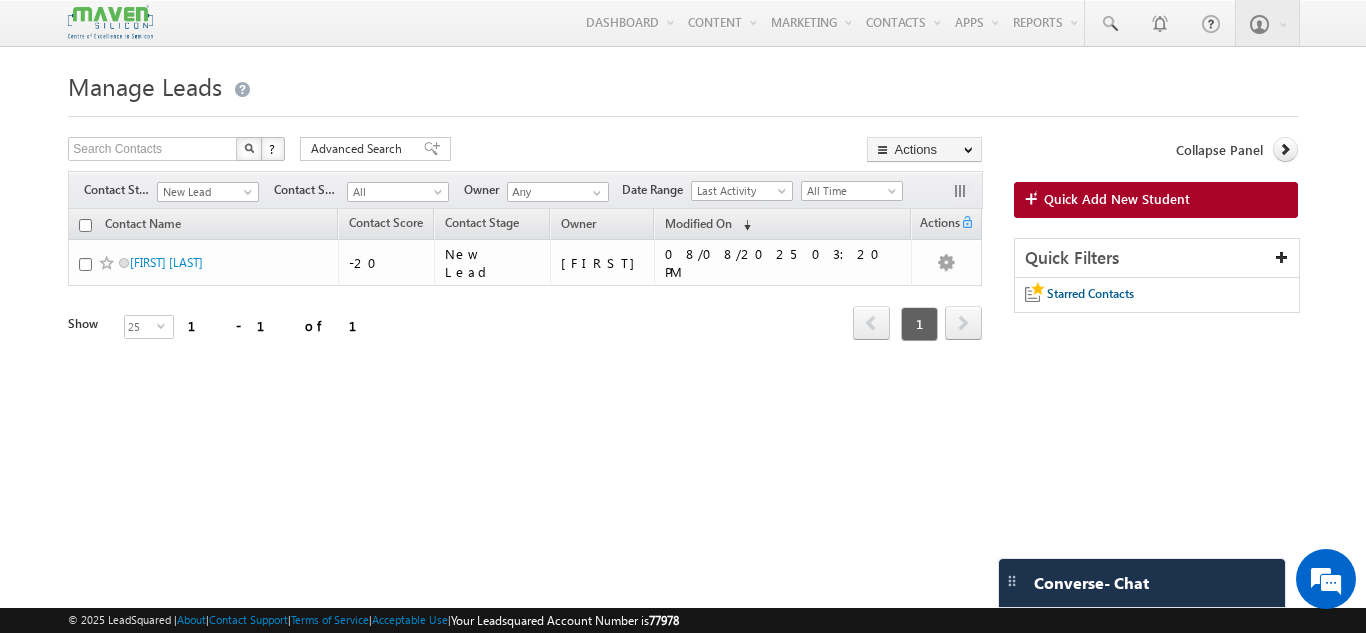 click on "Manage Leads
Search Contacts X ?   1 results found
Advanced Search
Advanced Search
All" at bounding box center (682, 315) 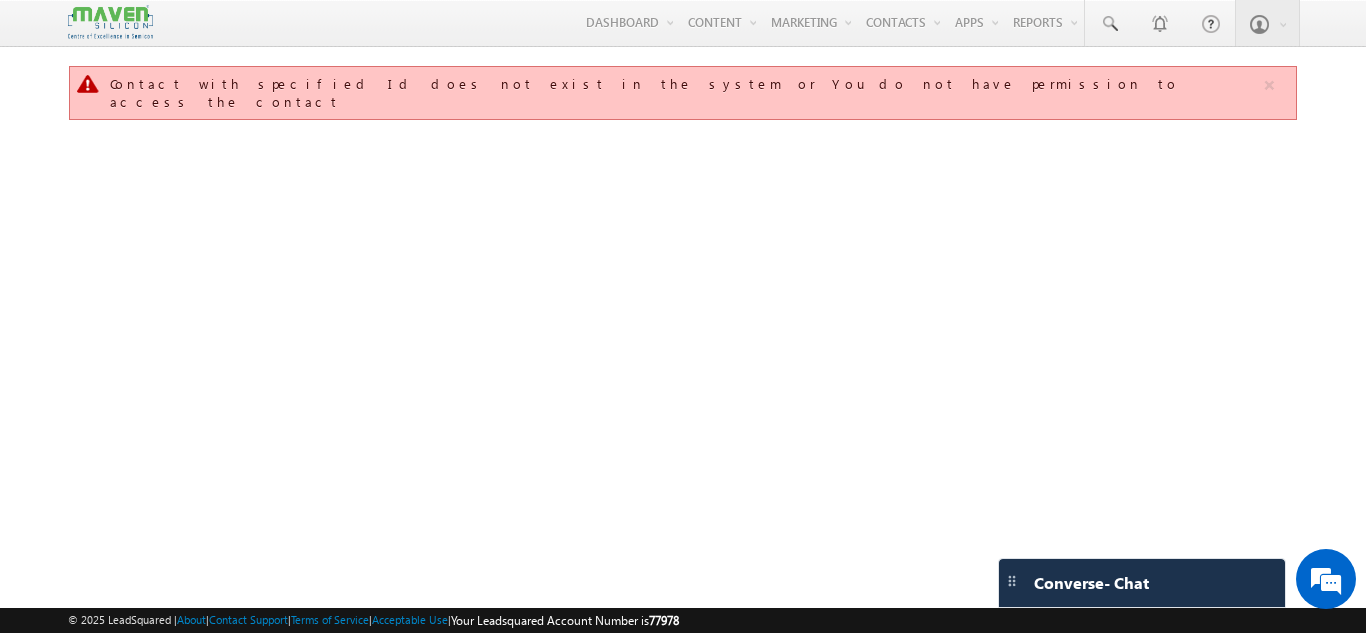 scroll, scrollTop: 0, scrollLeft: 0, axis: both 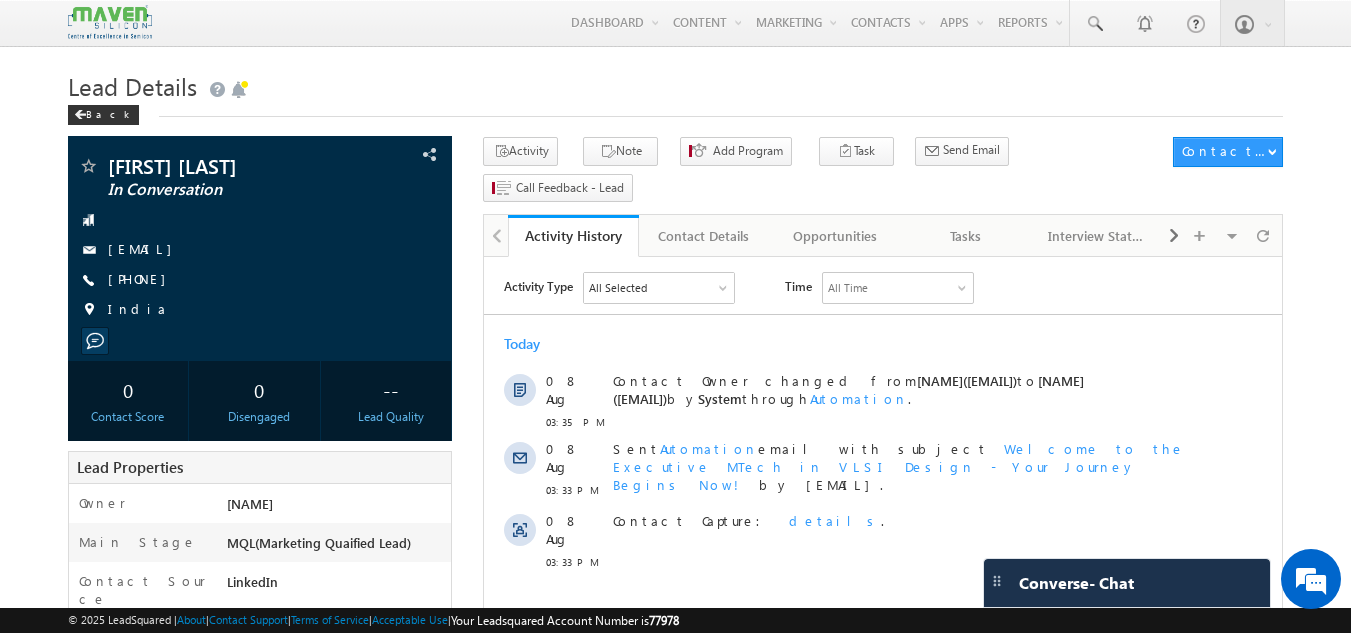 click on "Menu
Aukasha
lsq5@ maven -sili con.c om" at bounding box center [675, 753] 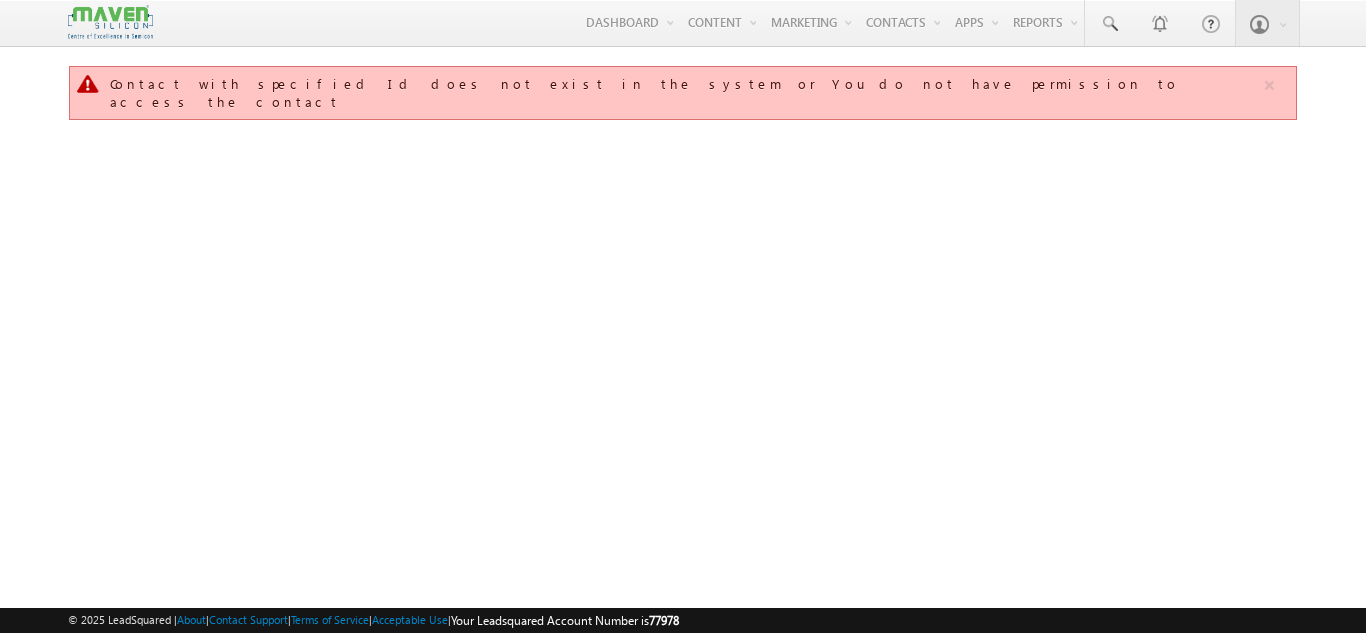 scroll, scrollTop: 0, scrollLeft: 0, axis: both 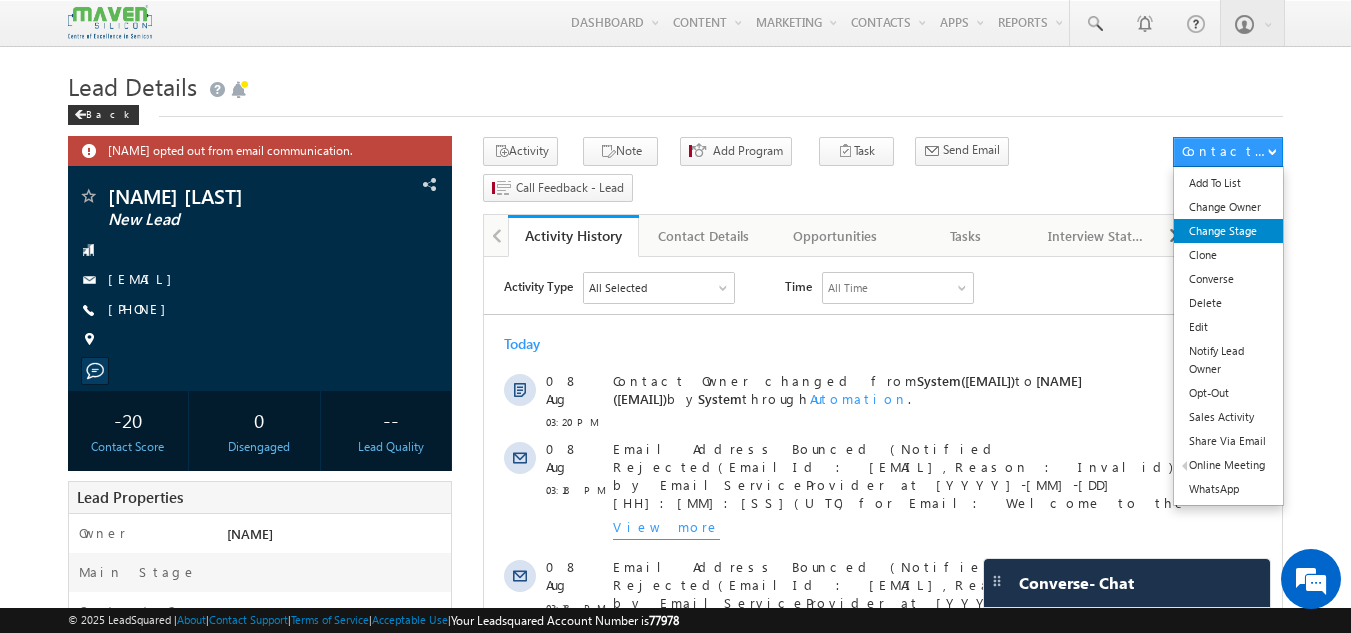 click on "Change Stage" at bounding box center [1228, 231] 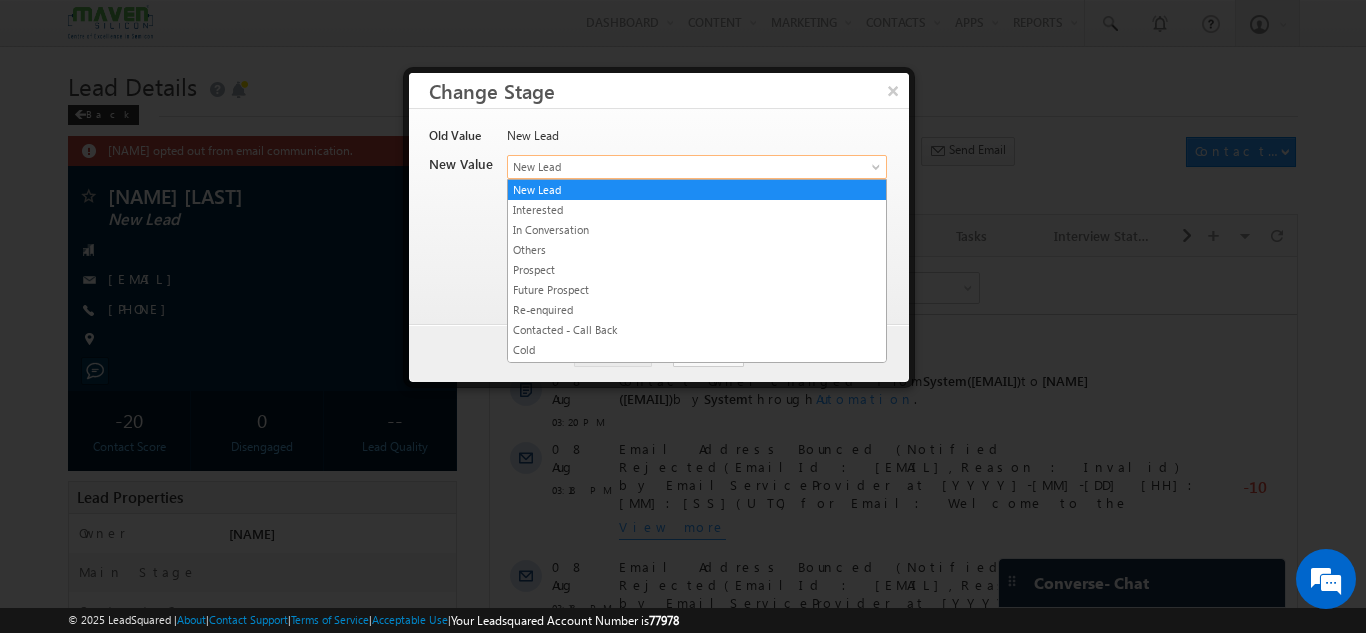 click on "New Lead" at bounding box center (664, 167) 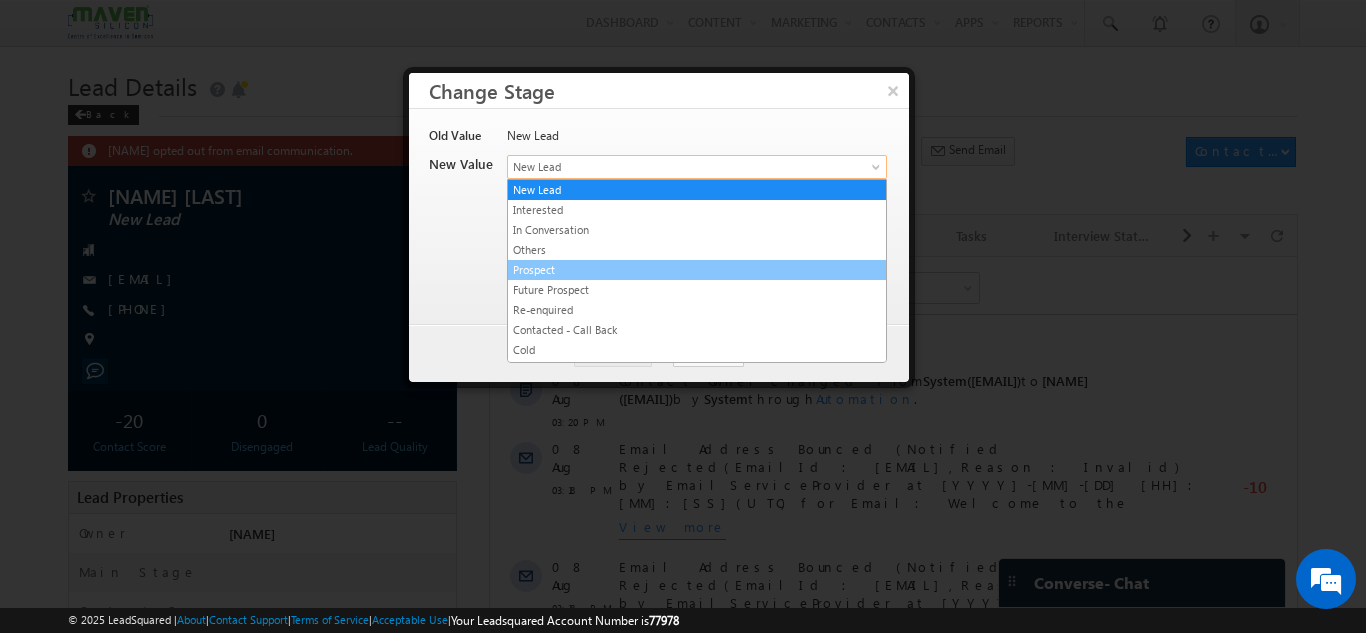 scroll, scrollTop: 378, scrollLeft: 0, axis: vertical 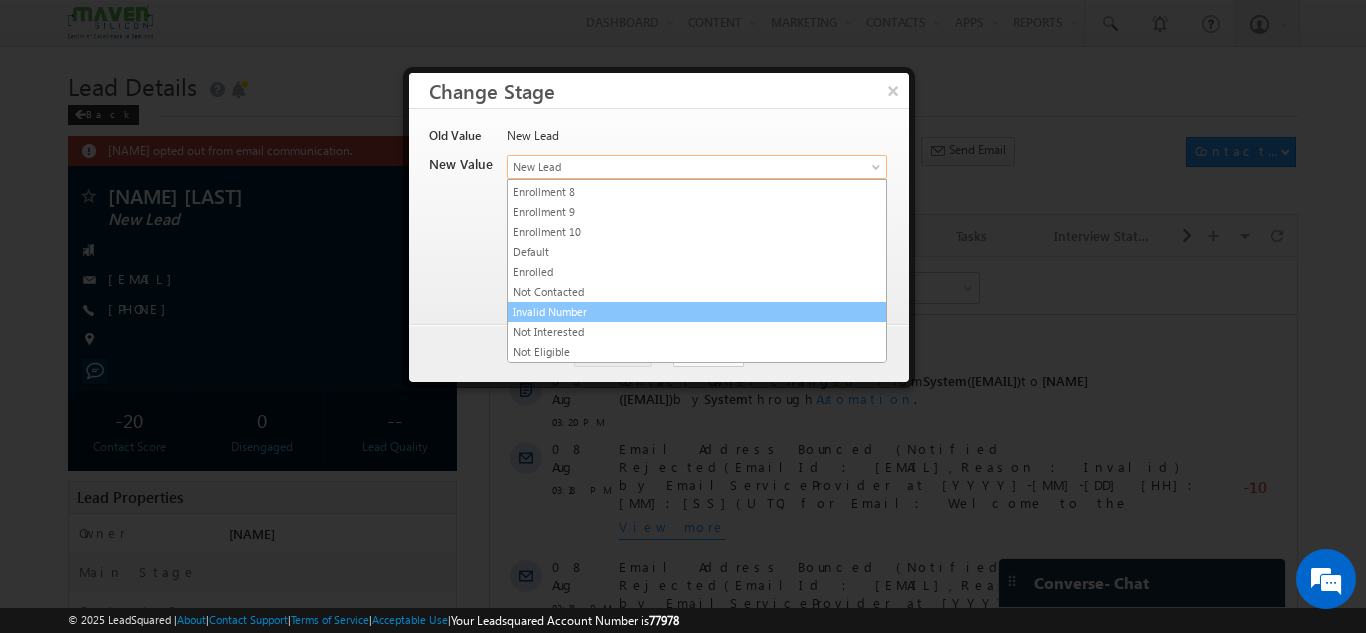 click on "Invalid Number" at bounding box center [697, 312] 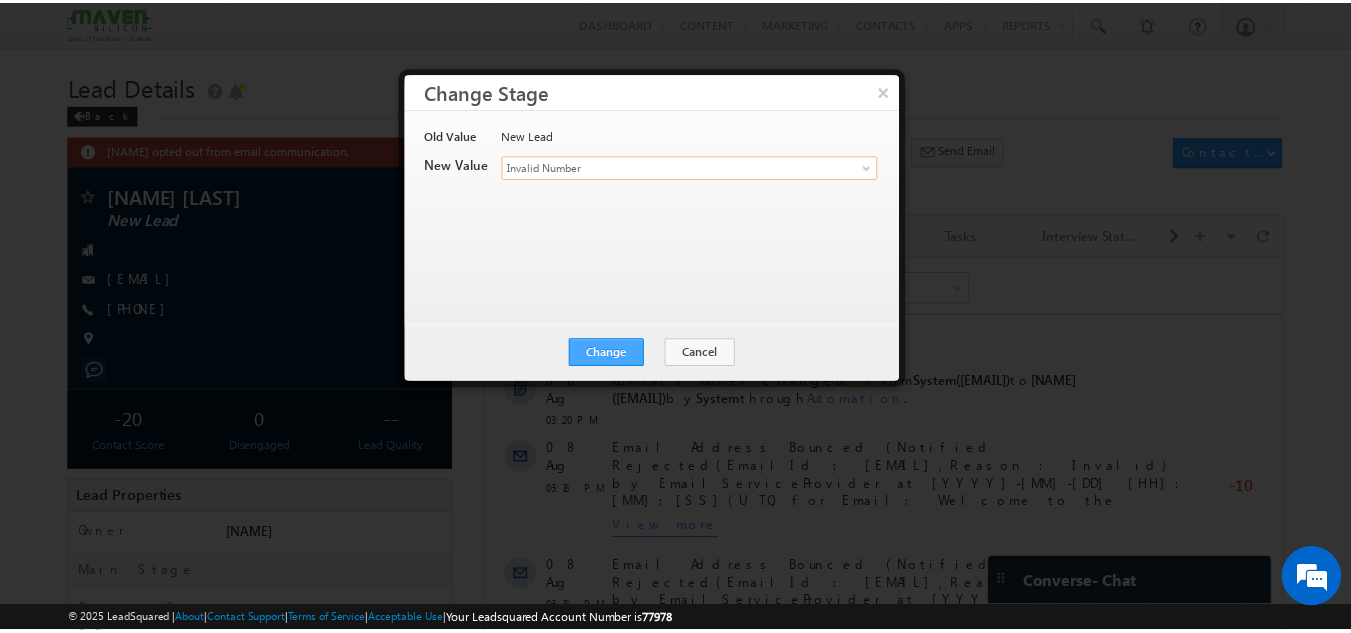 scroll, scrollTop: 0, scrollLeft: 0, axis: both 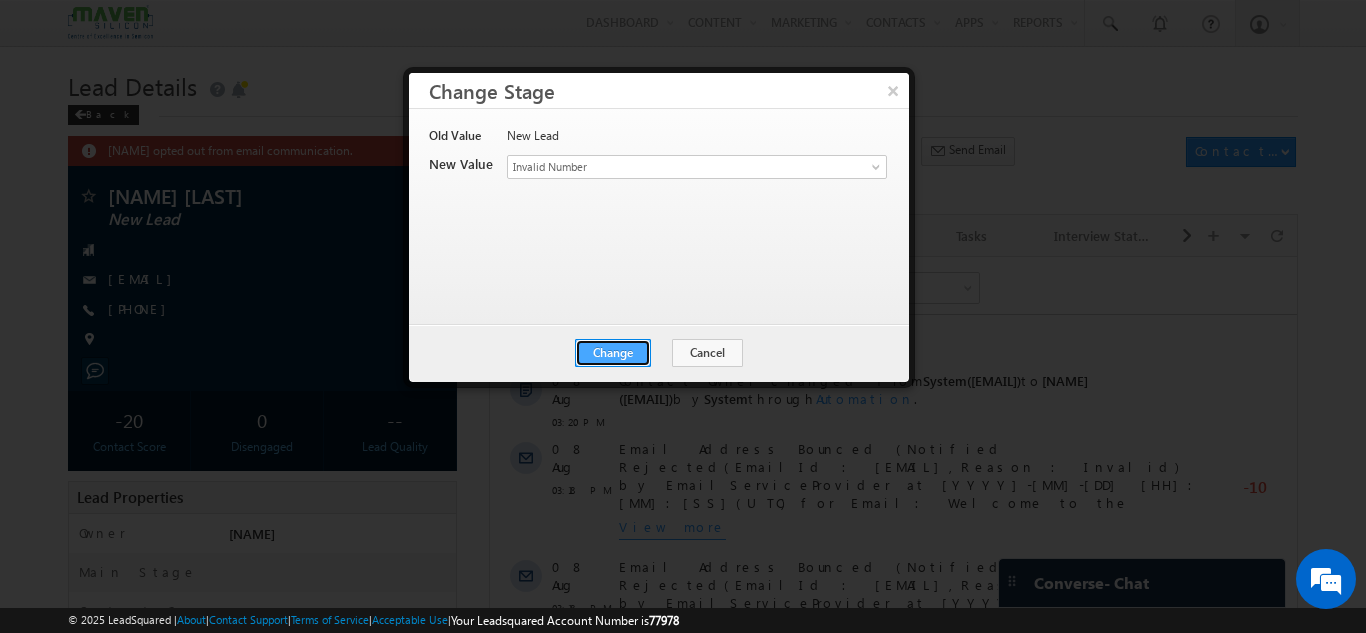 click on "Change" at bounding box center [613, 353] 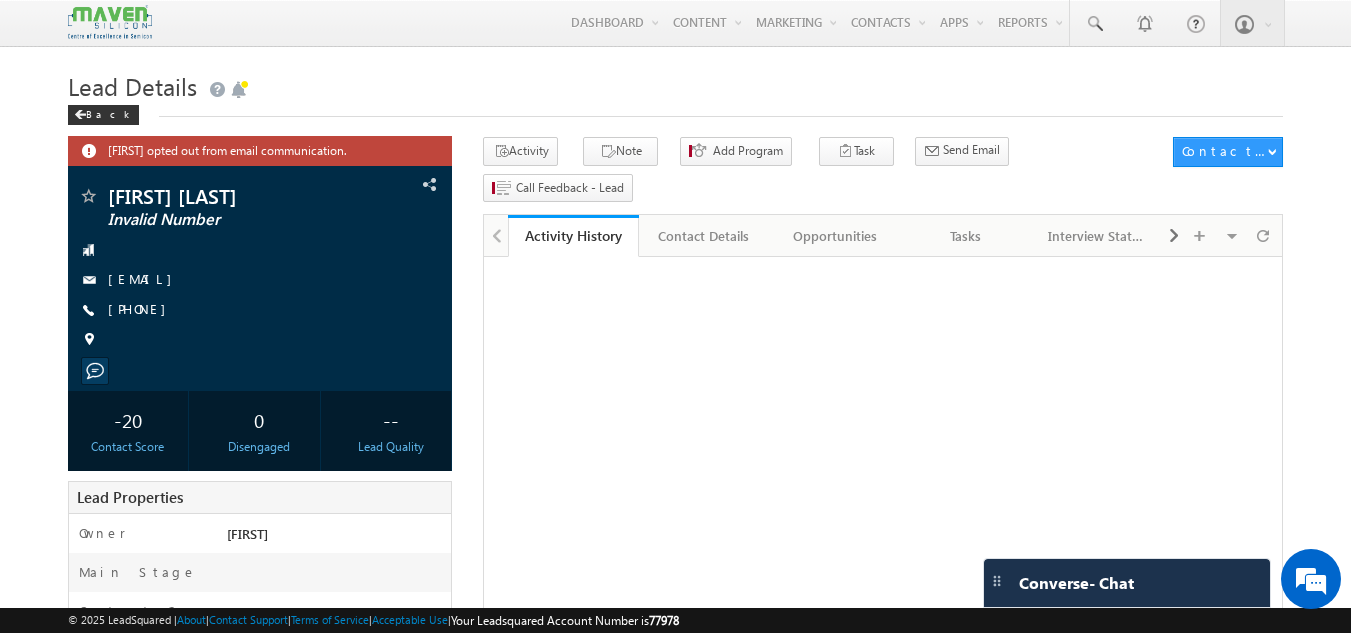 scroll, scrollTop: 0, scrollLeft: 0, axis: both 